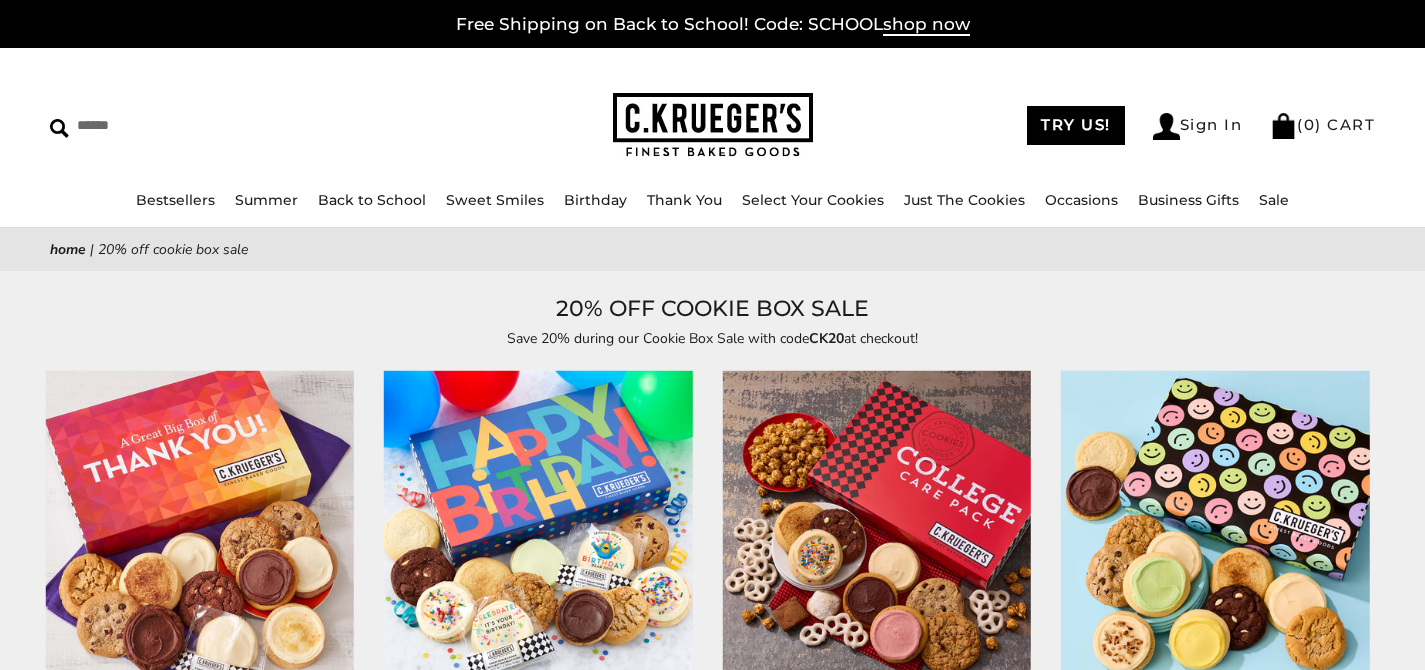 scroll, scrollTop: 0, scrollLeft: 0, axis: both 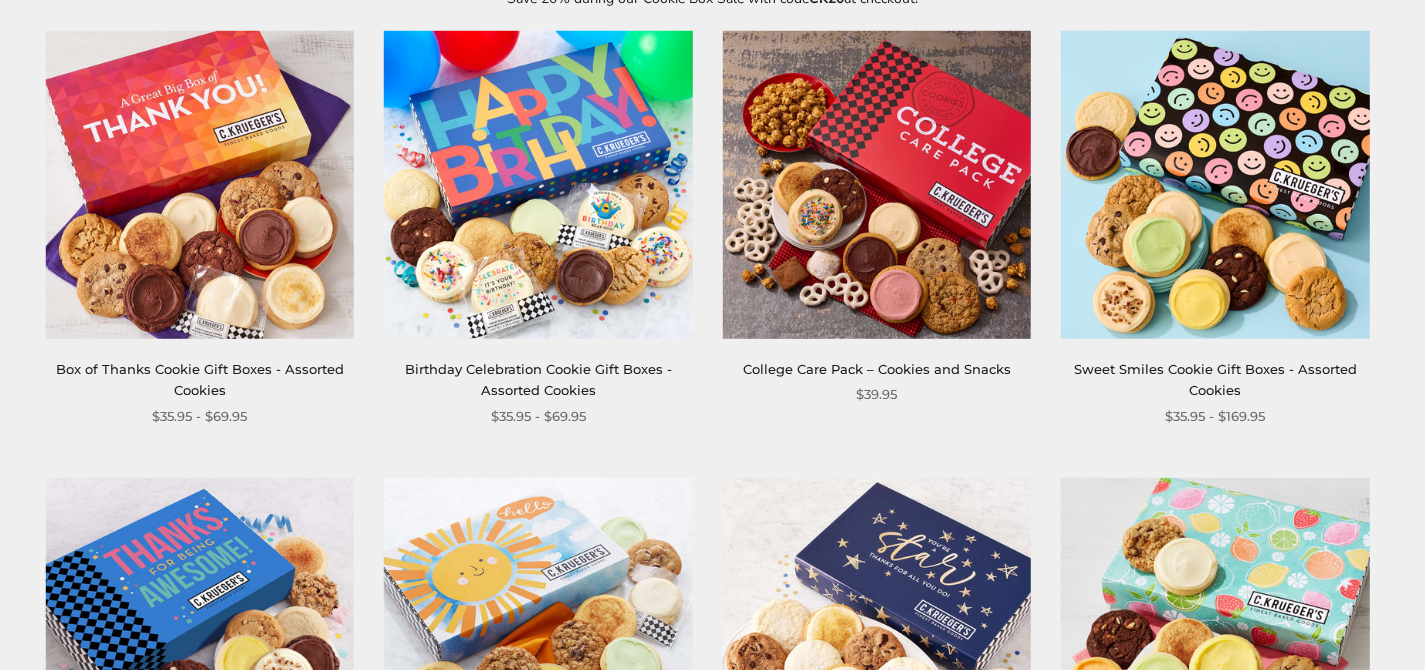 click at bounding box center (877, 185) 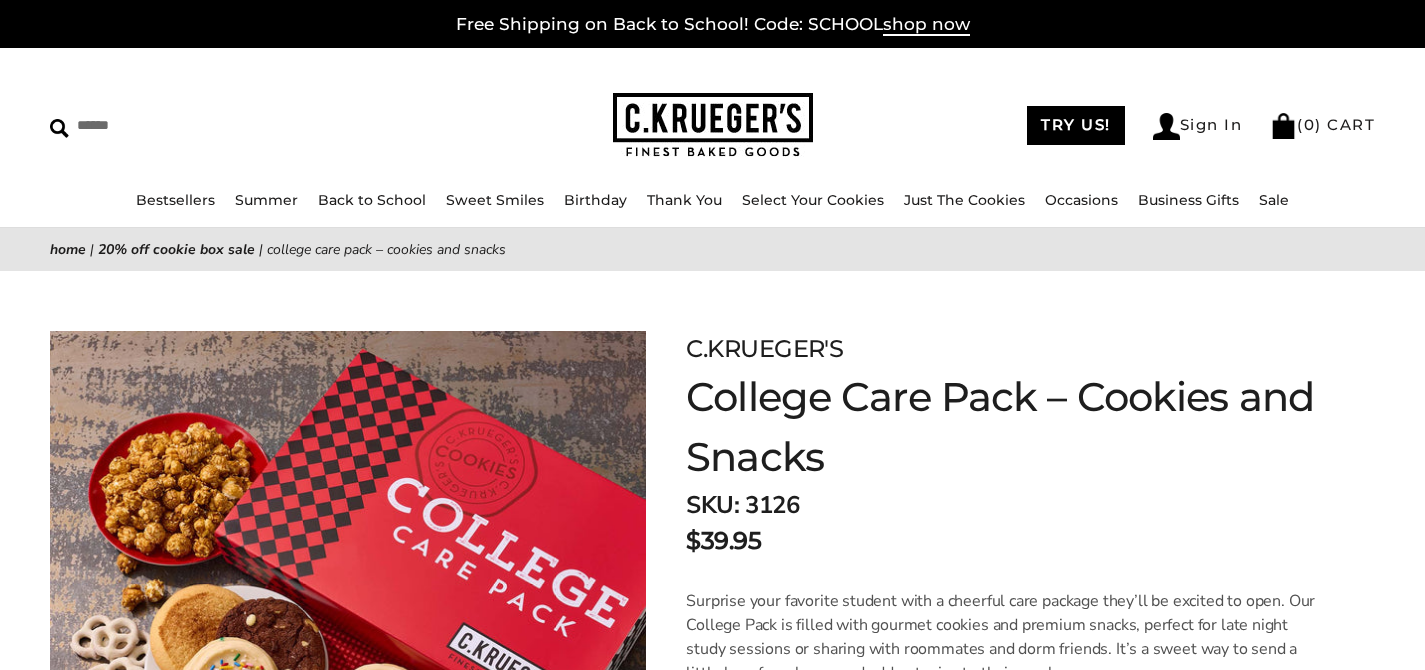 scroll, scrollTop: 0, scrollLeft: 0, axis: both 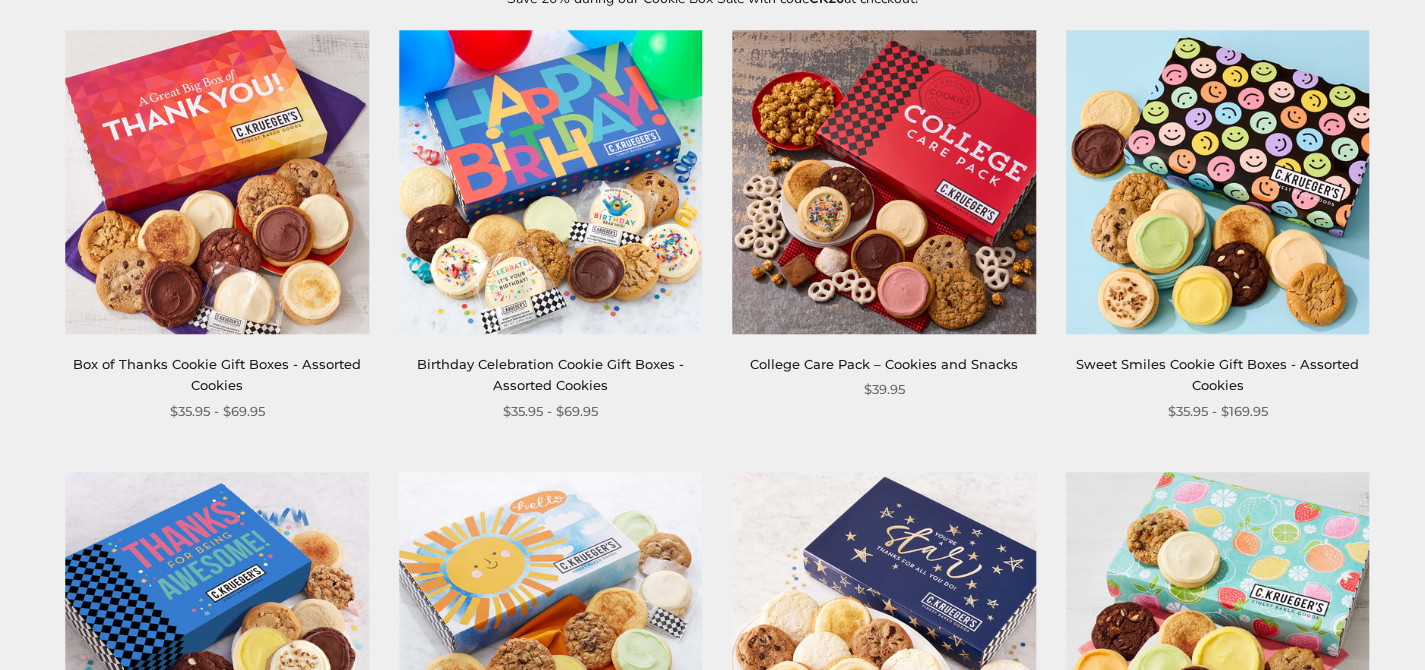 click at bounding box center [550, 182] 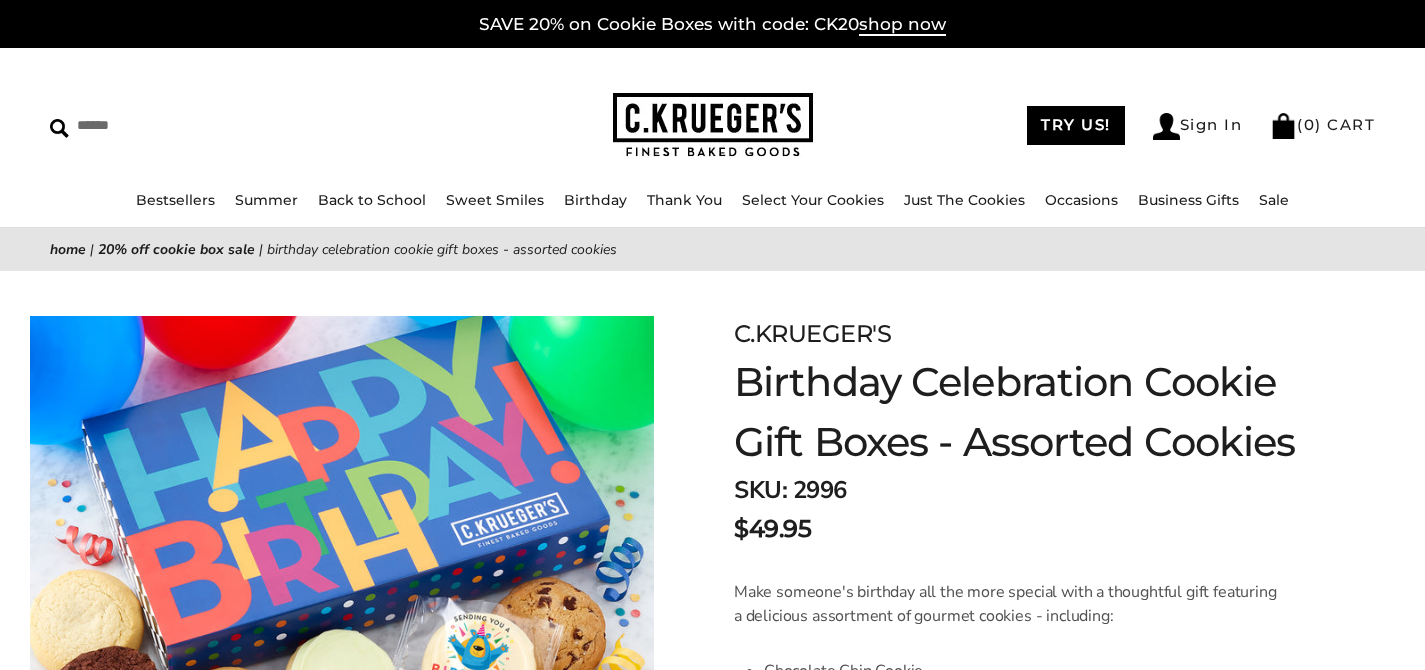 scroll, scrollTop: 0, scrollLeft: 0, axis: both 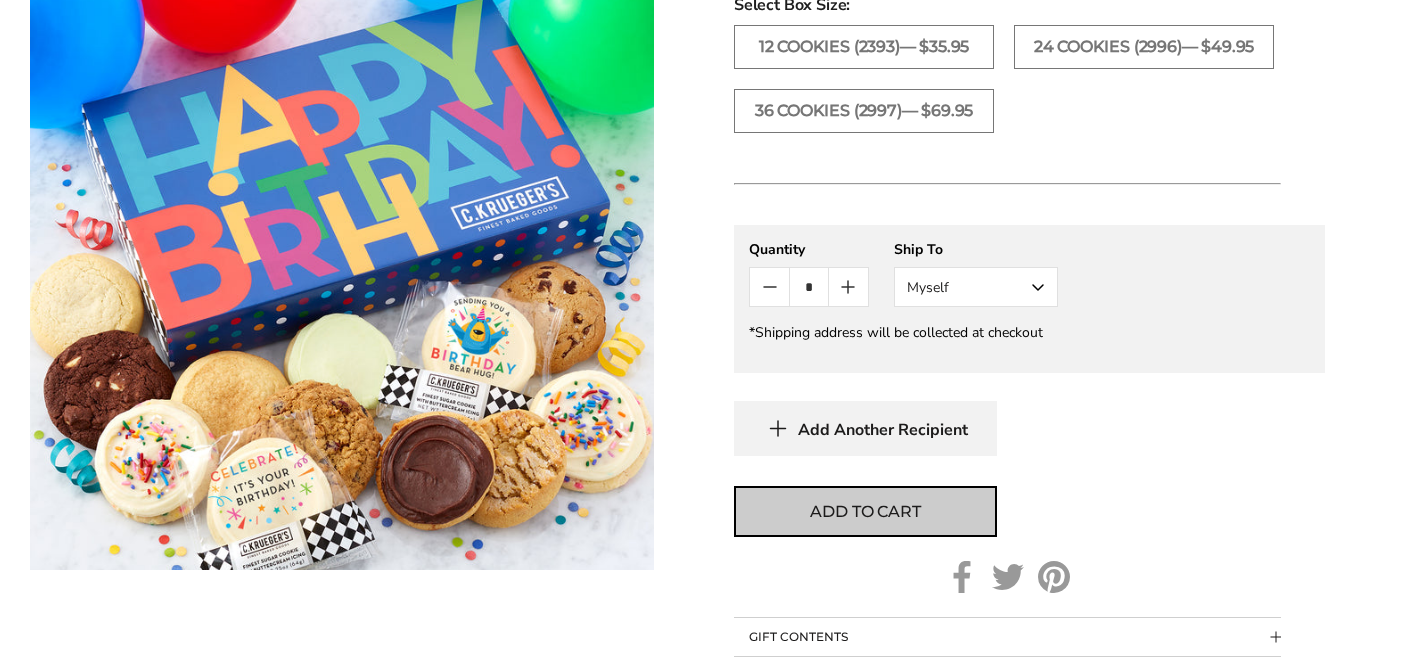 click on "Add to cart" at bounding box center (865, 512) 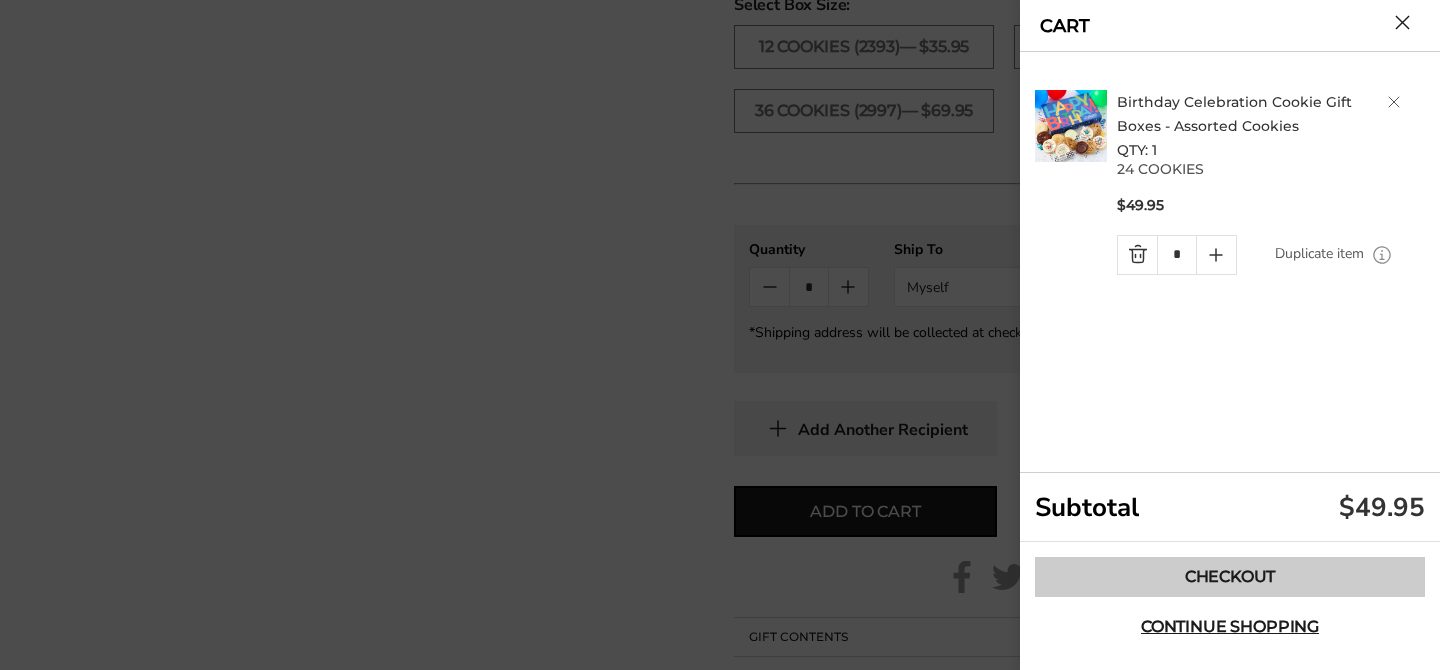 click on "Checkout" at bounding box center (1230, 577) 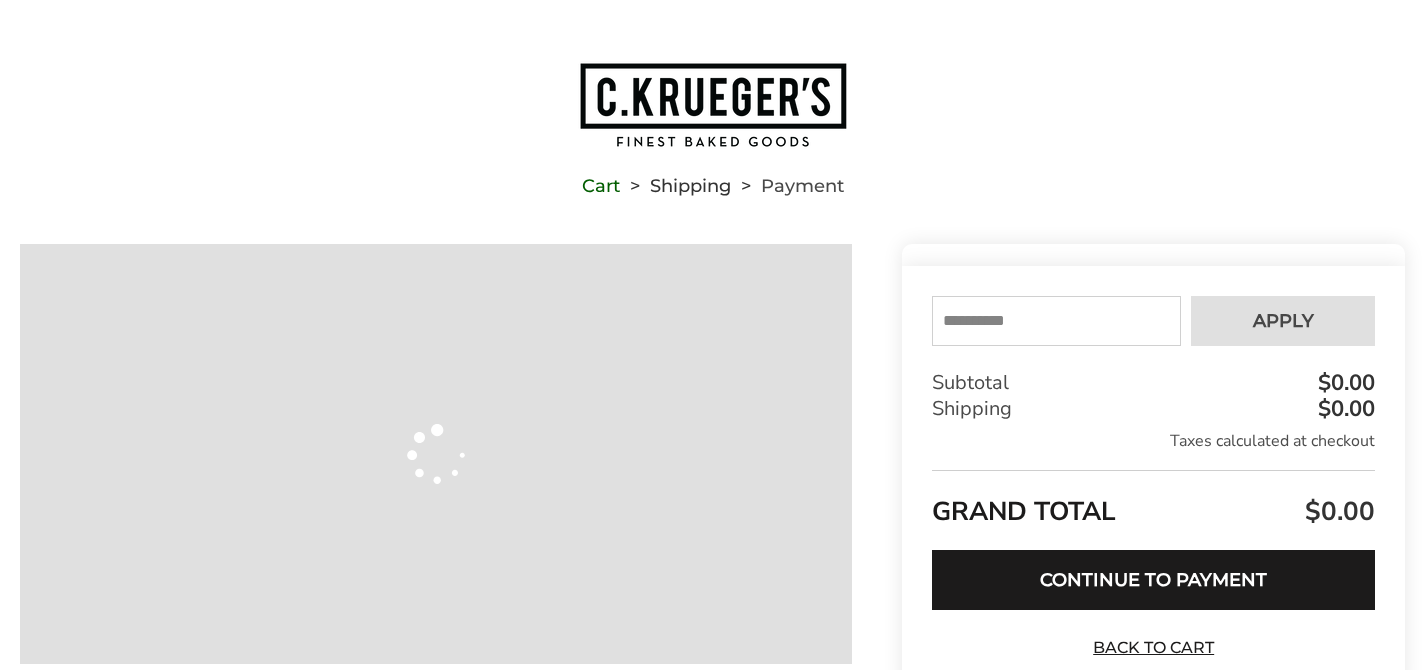scroll, scrollTop: 0, scrollLeft: 0, axis: both 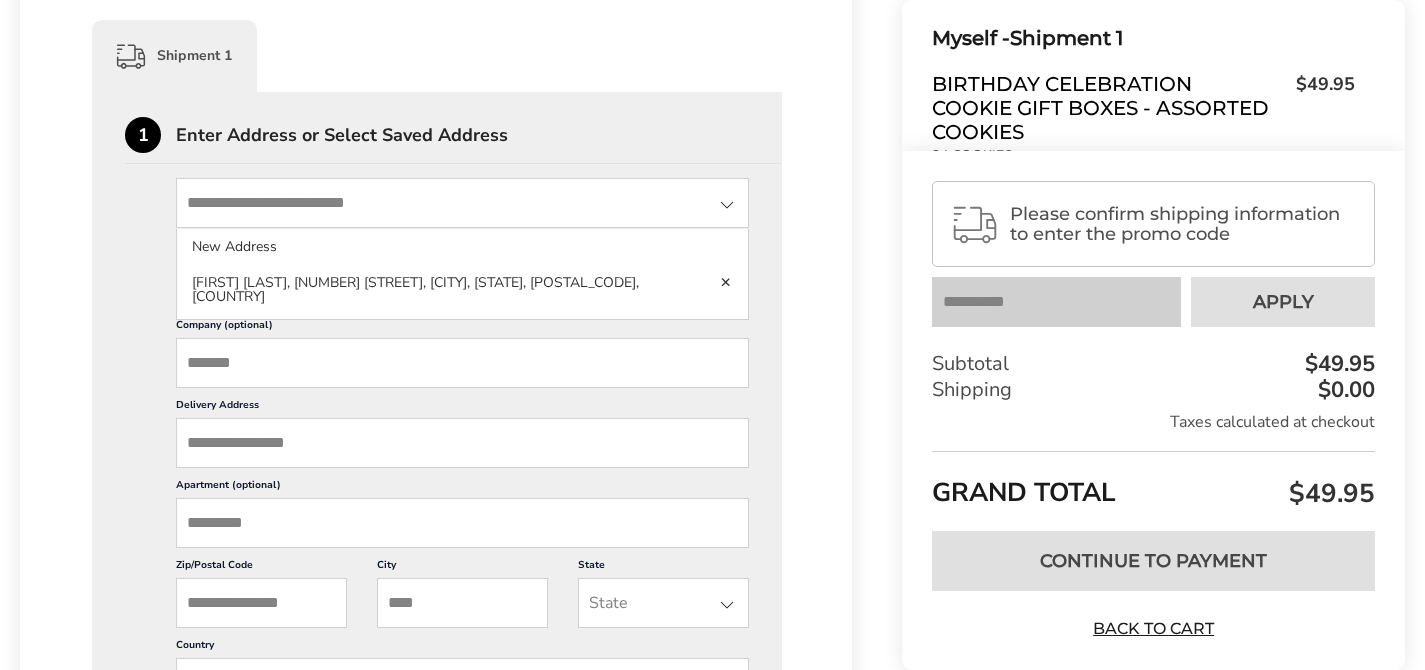 click at bounding box center (462, 203) 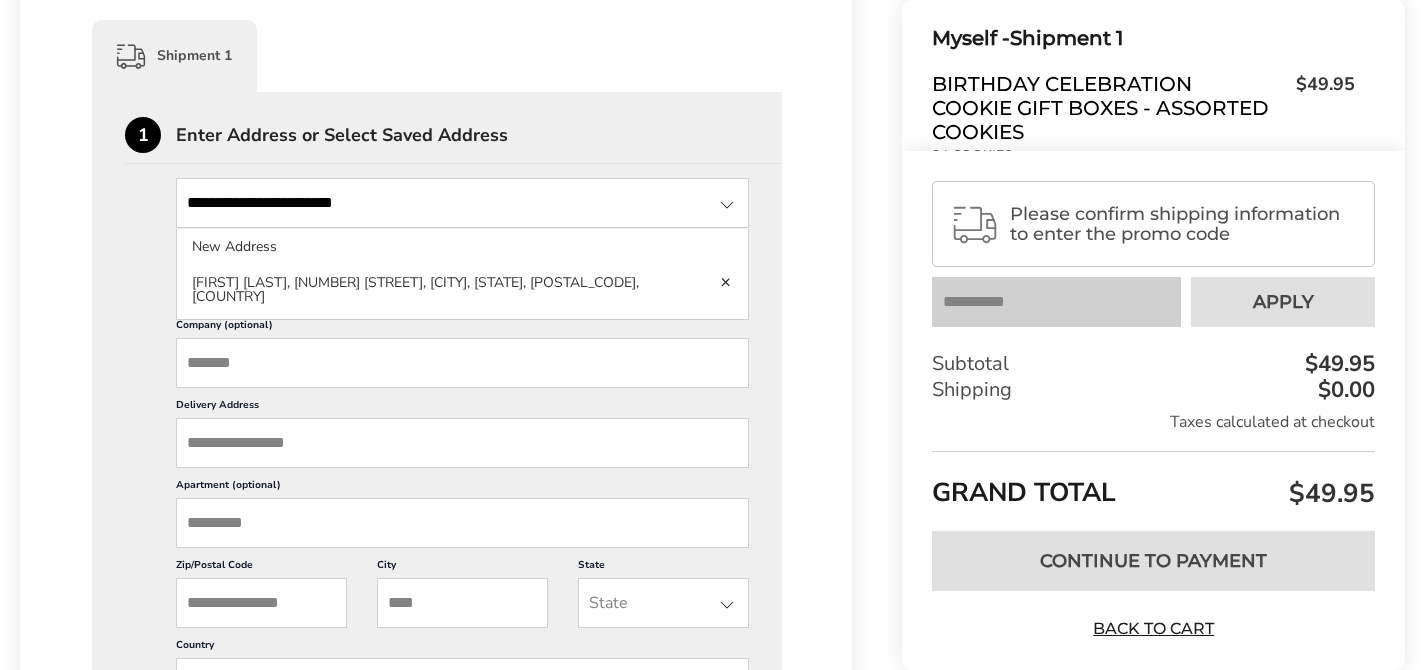 type on "***" 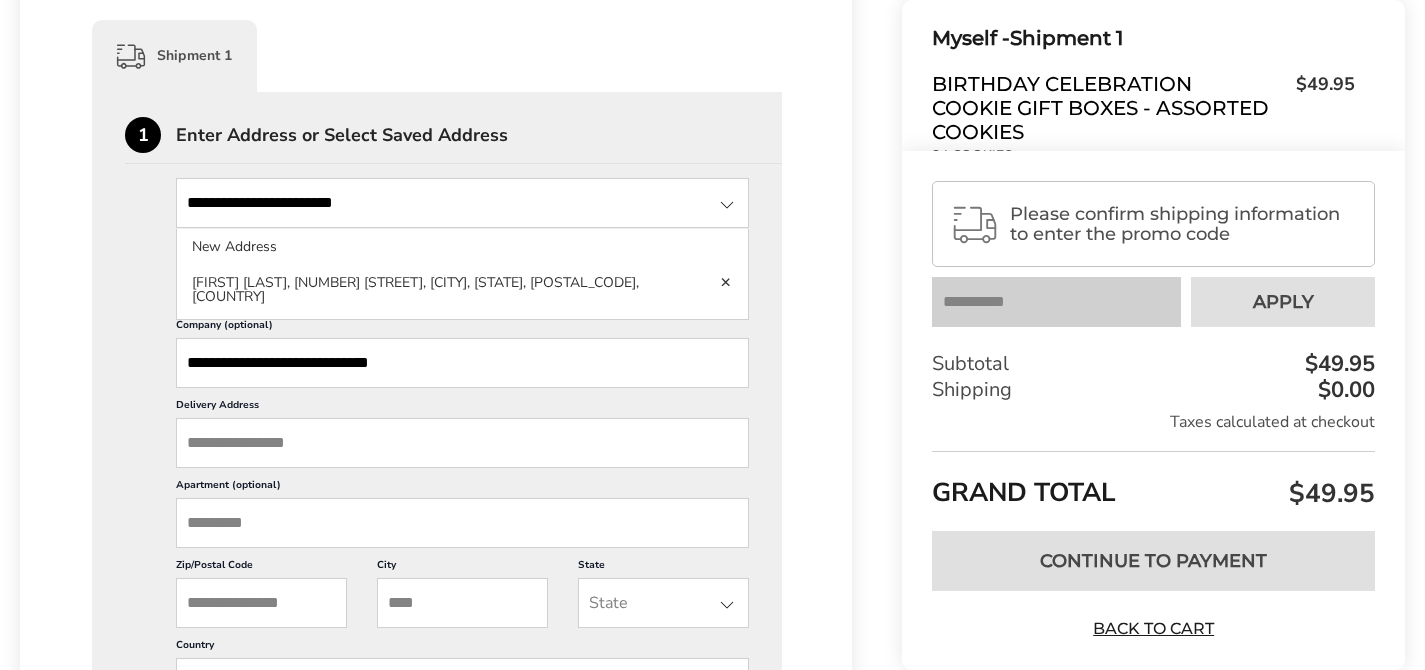 type on "**********" 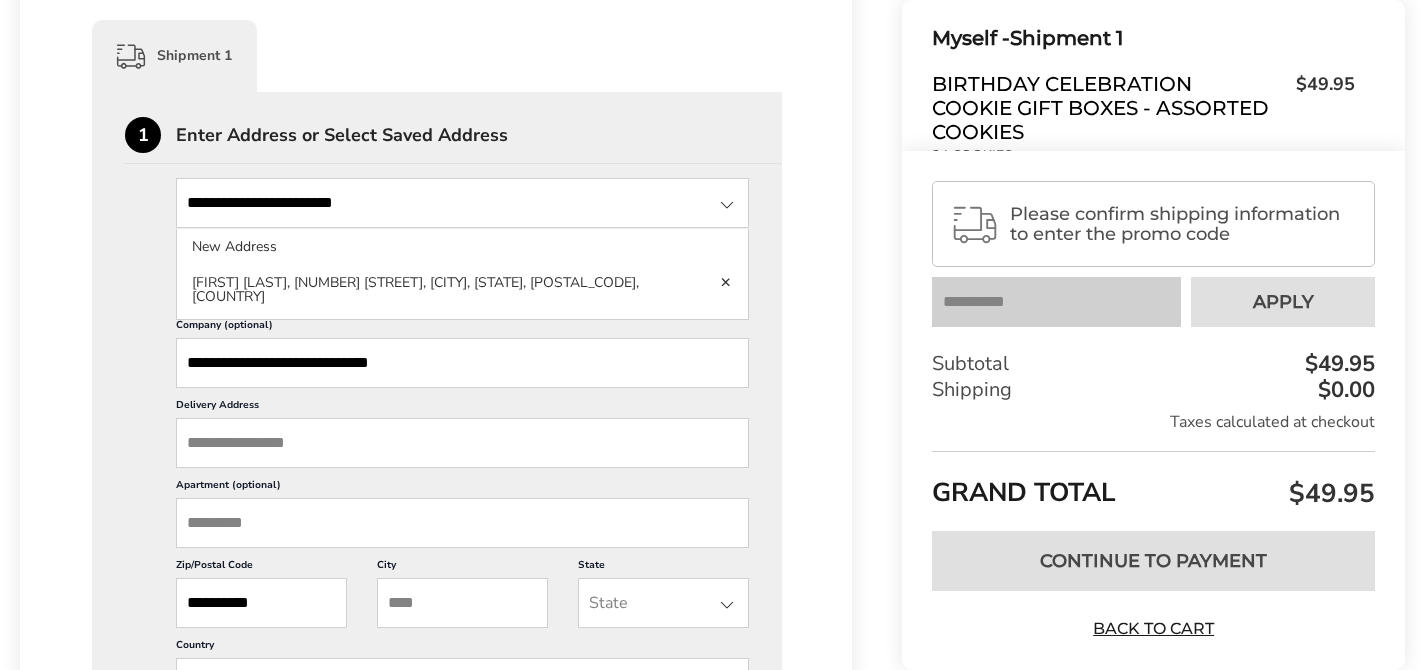 type on "*********" 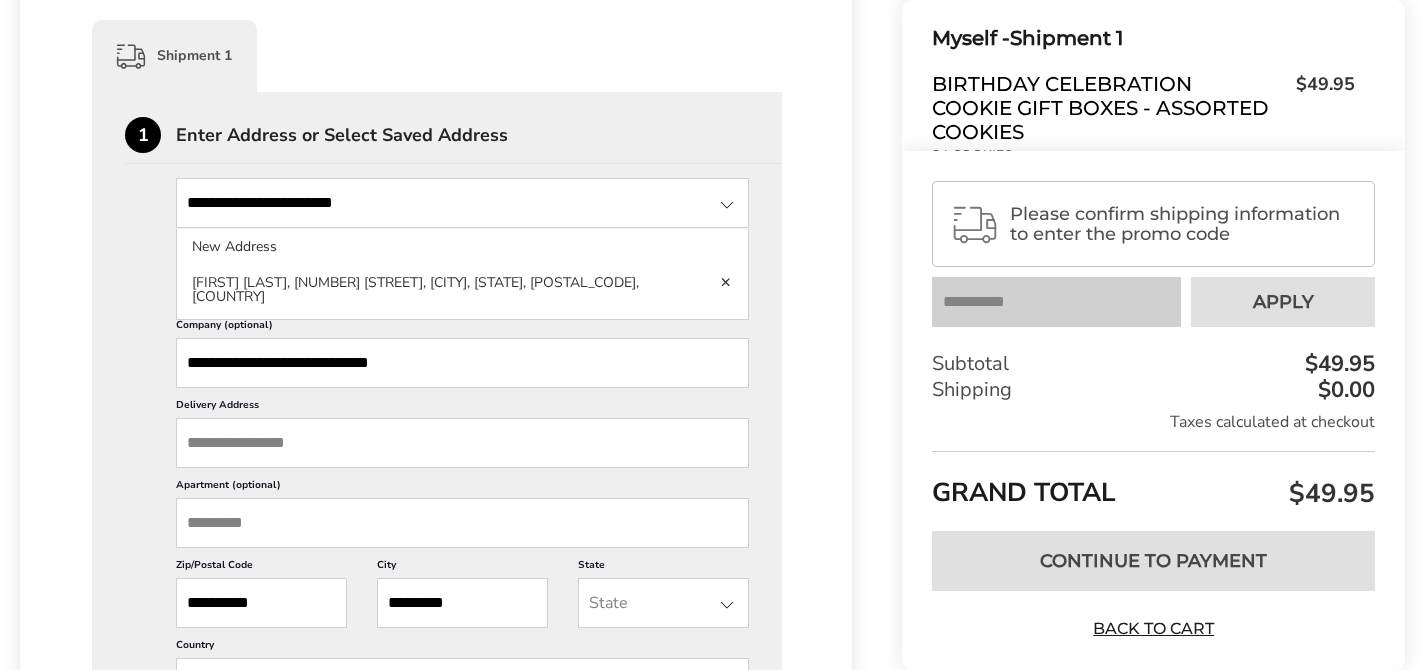 type 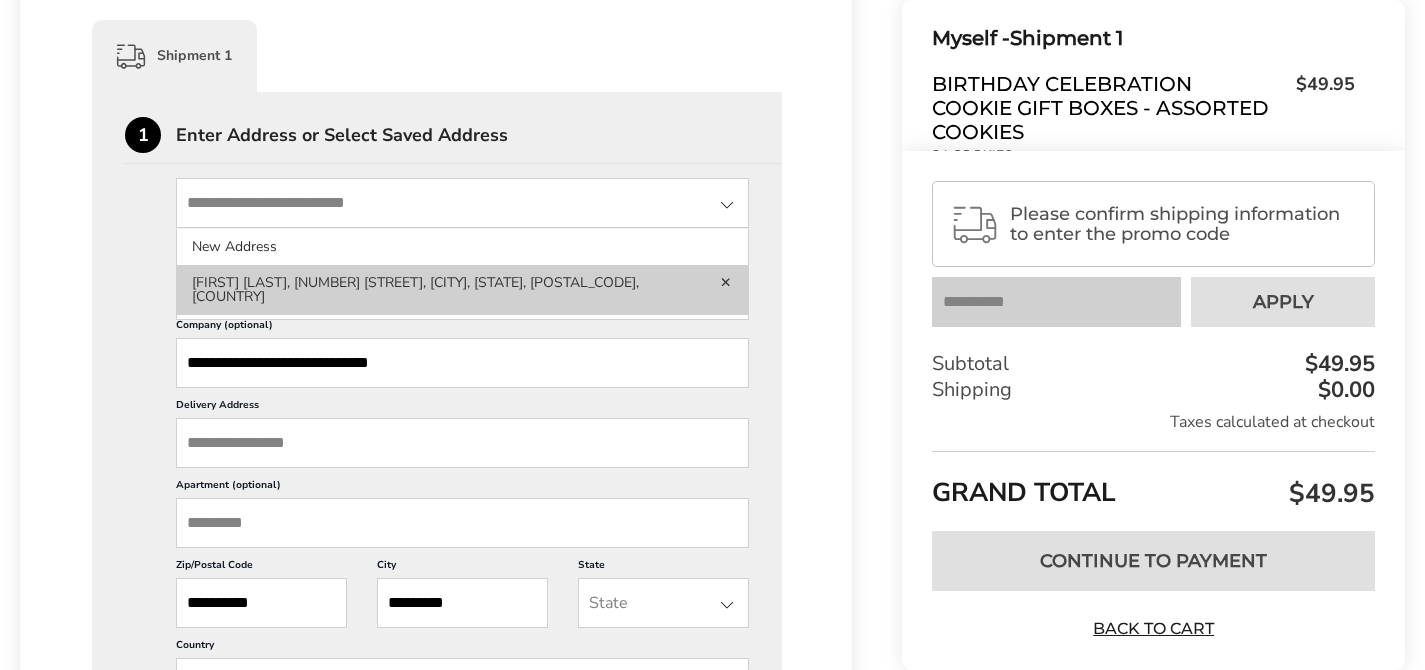 click on "Amy Test, 6845 Commerce Court Dr,  Blacklick, OH, 43004-9298, United States" 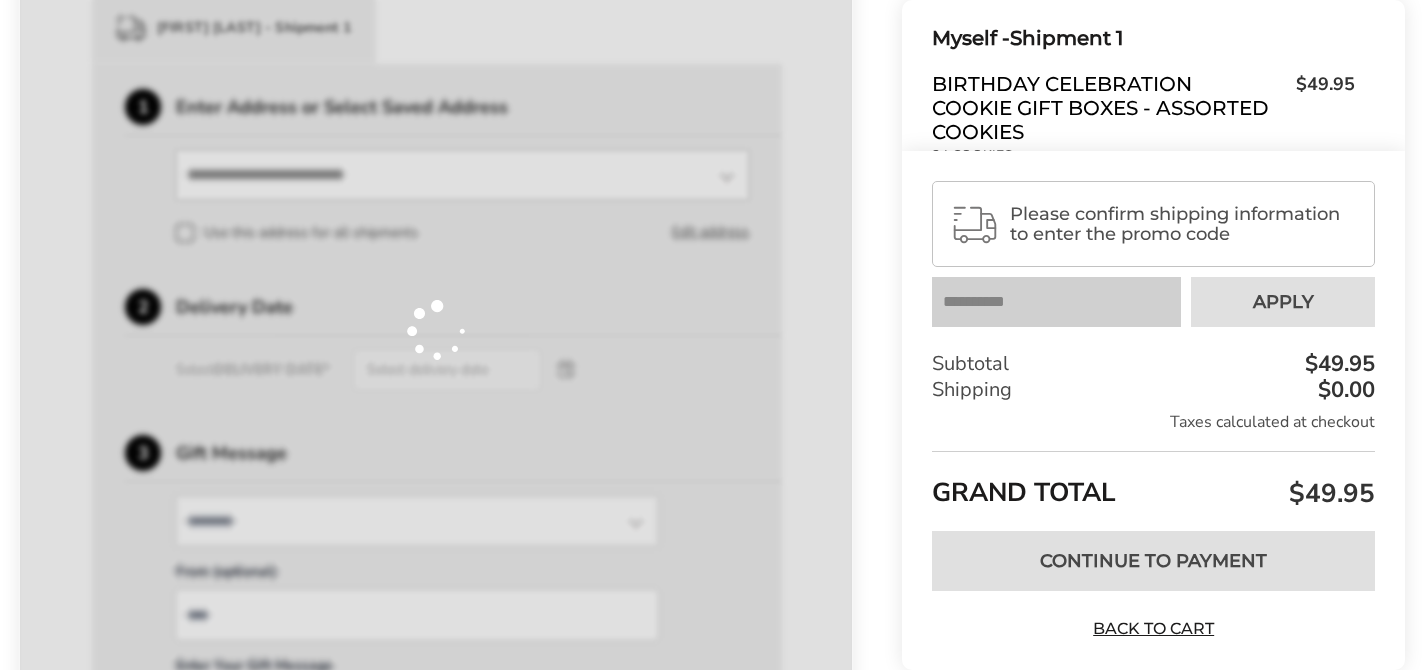 scroll, scrollTop: 541, scrollLeft: 0, axis: vertical 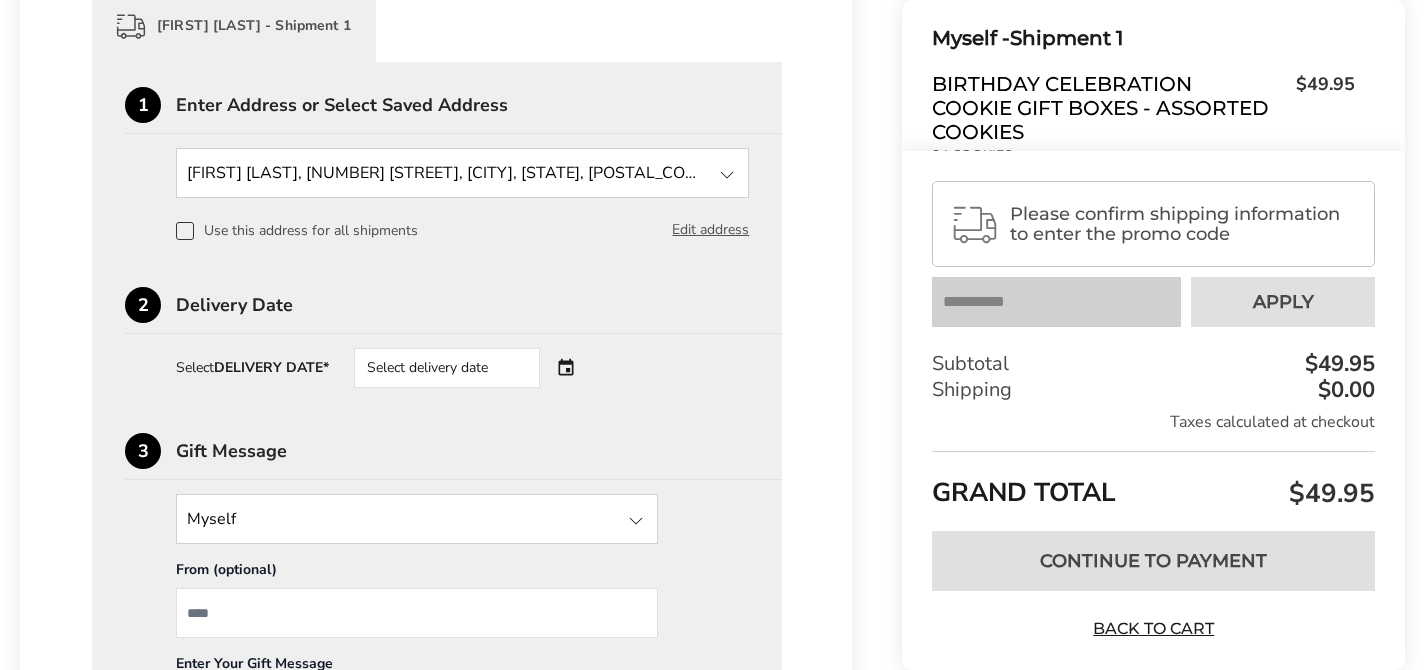 click on "Select delivery date" at bounding box center (447, 368) 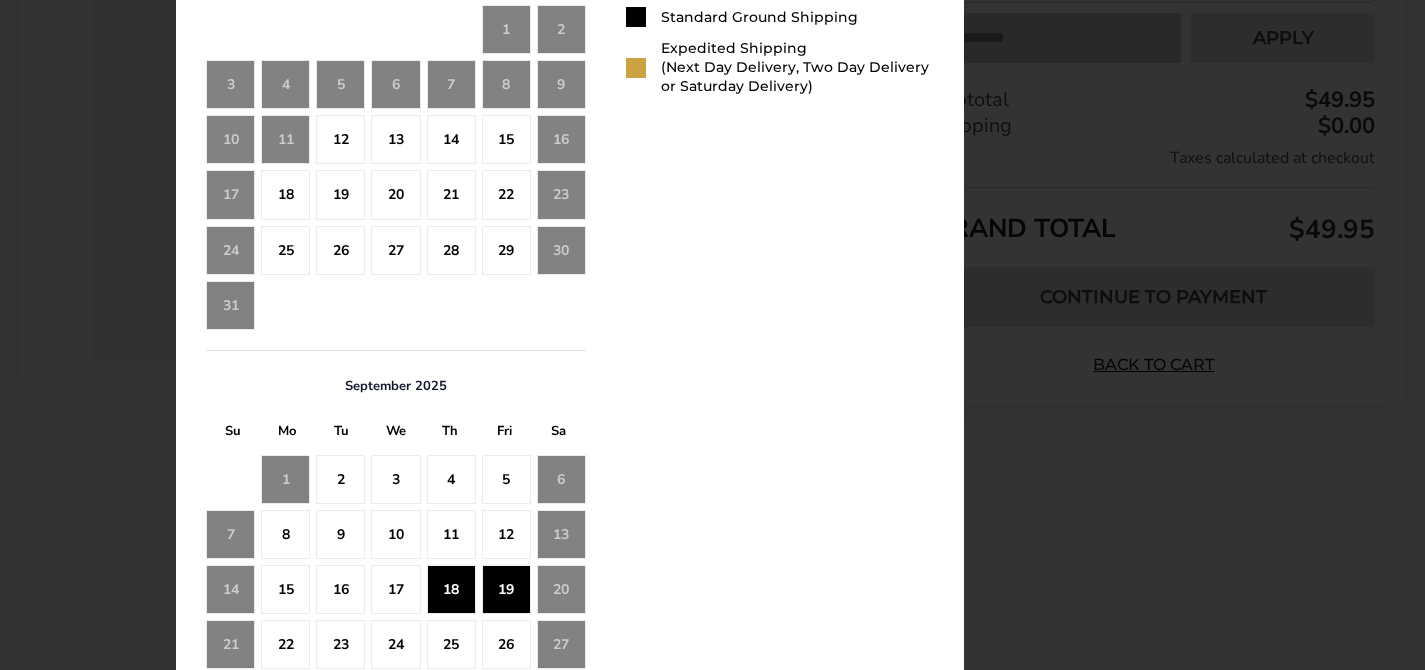 scroll, scrollTop: 1163, scrollLeft: 0, axis: vertical 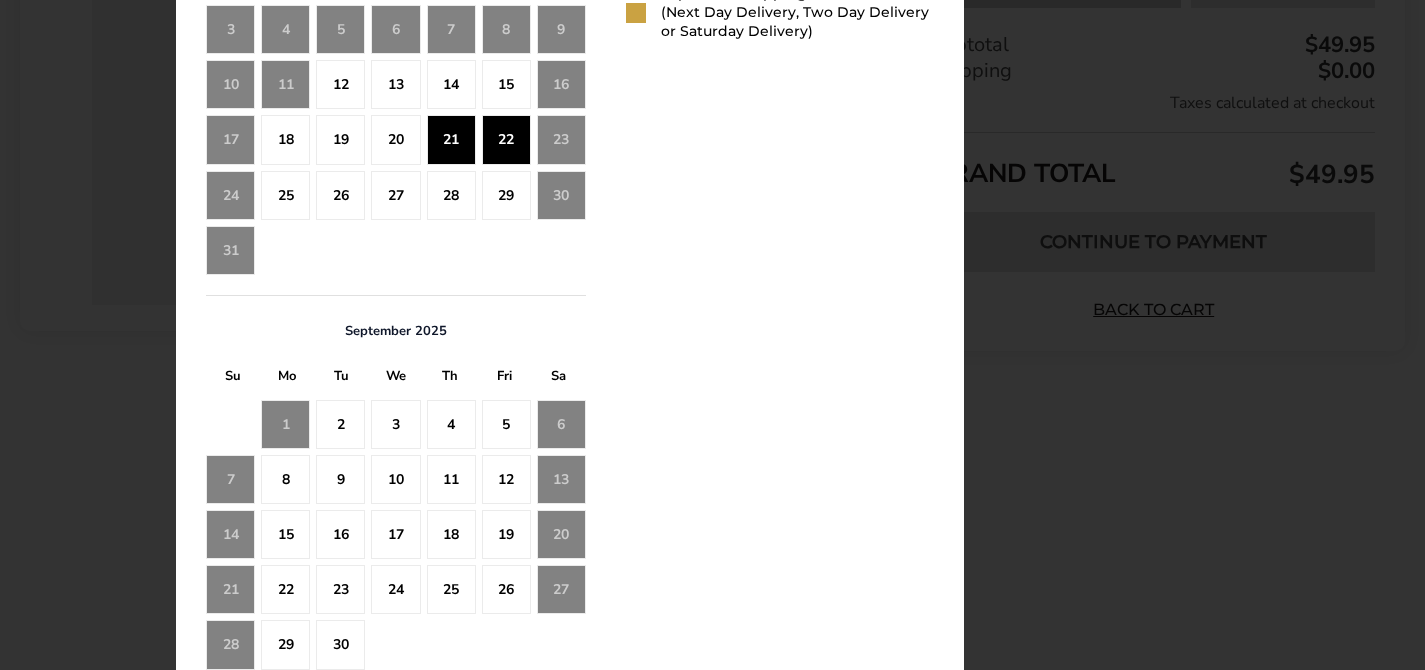 click on "22" 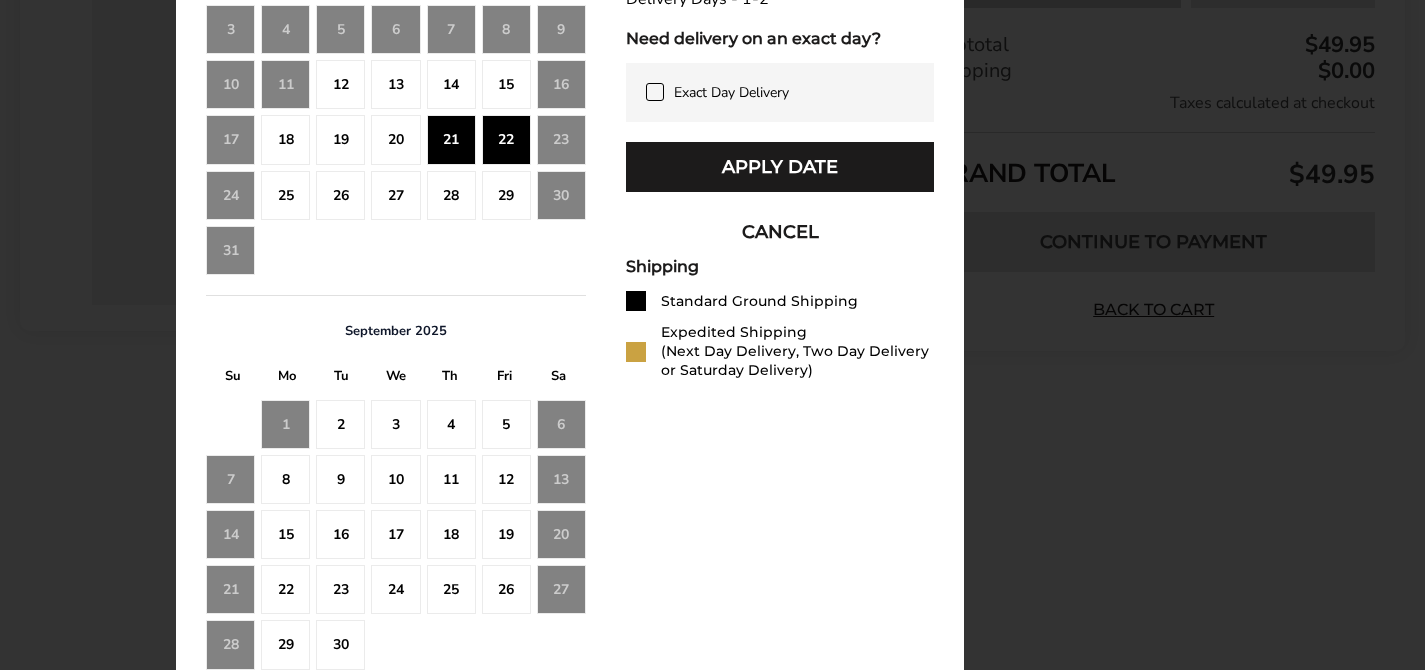 click on "Apply Date" at bounding box center (780, 167) 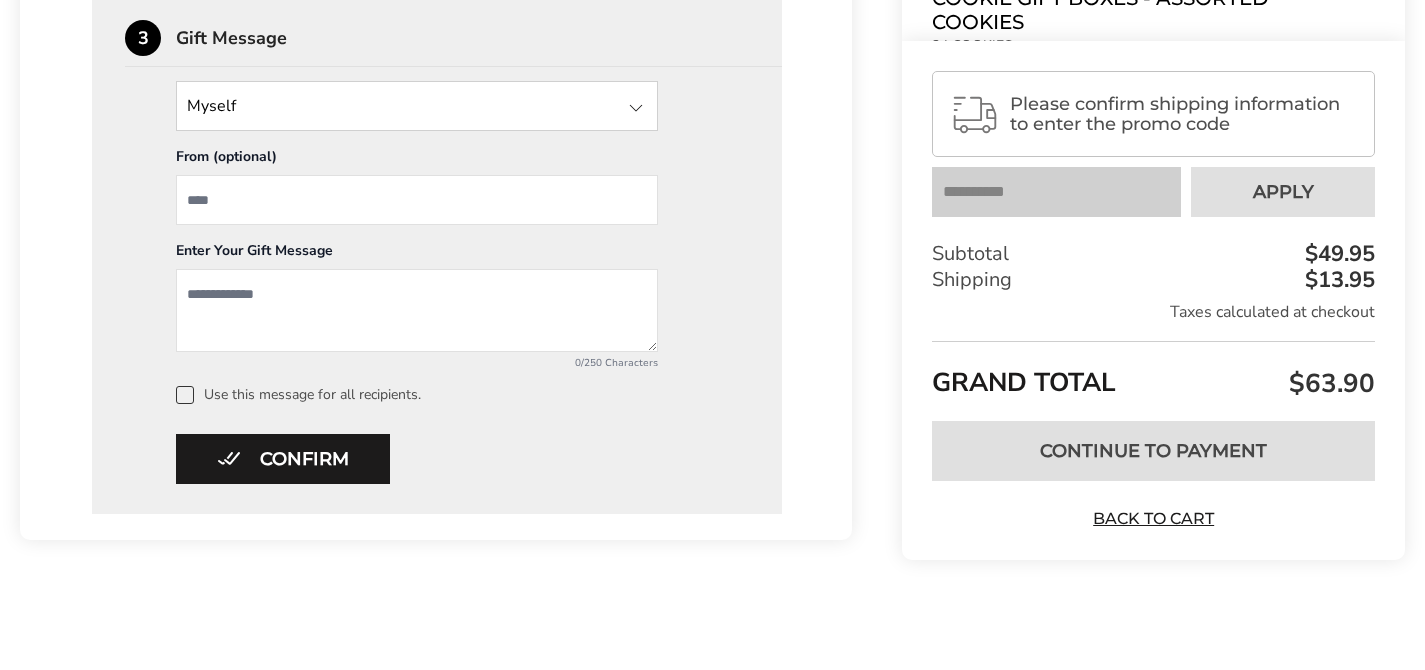 scroll, scrollTop: 954, scrollLeft: 0, axis: vertical 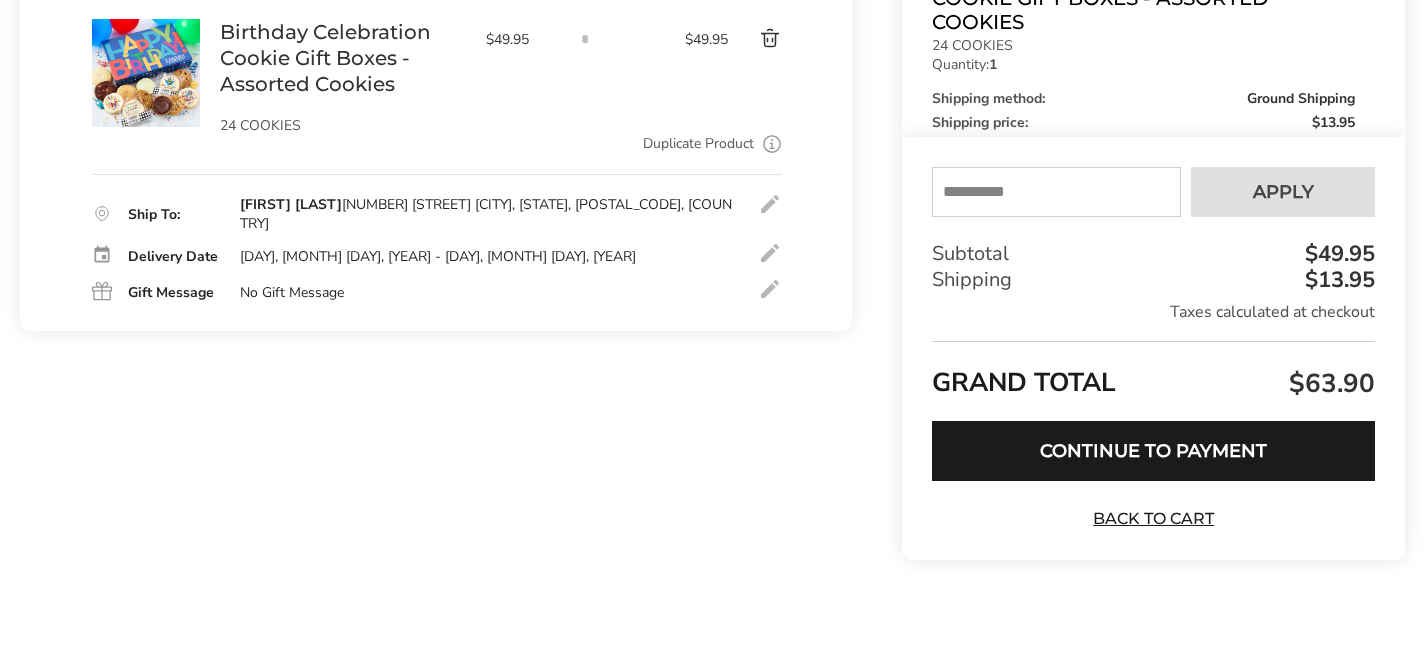 click at bounding box center [1056, 192] 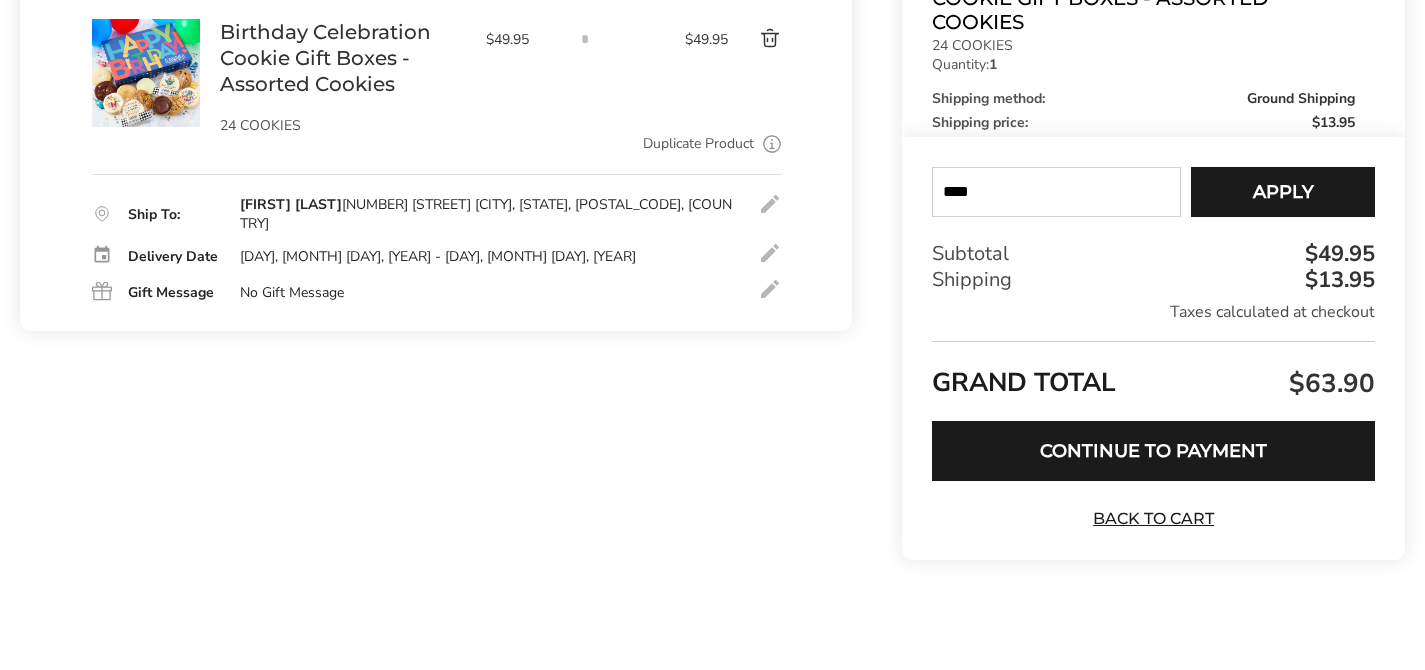type on "****" 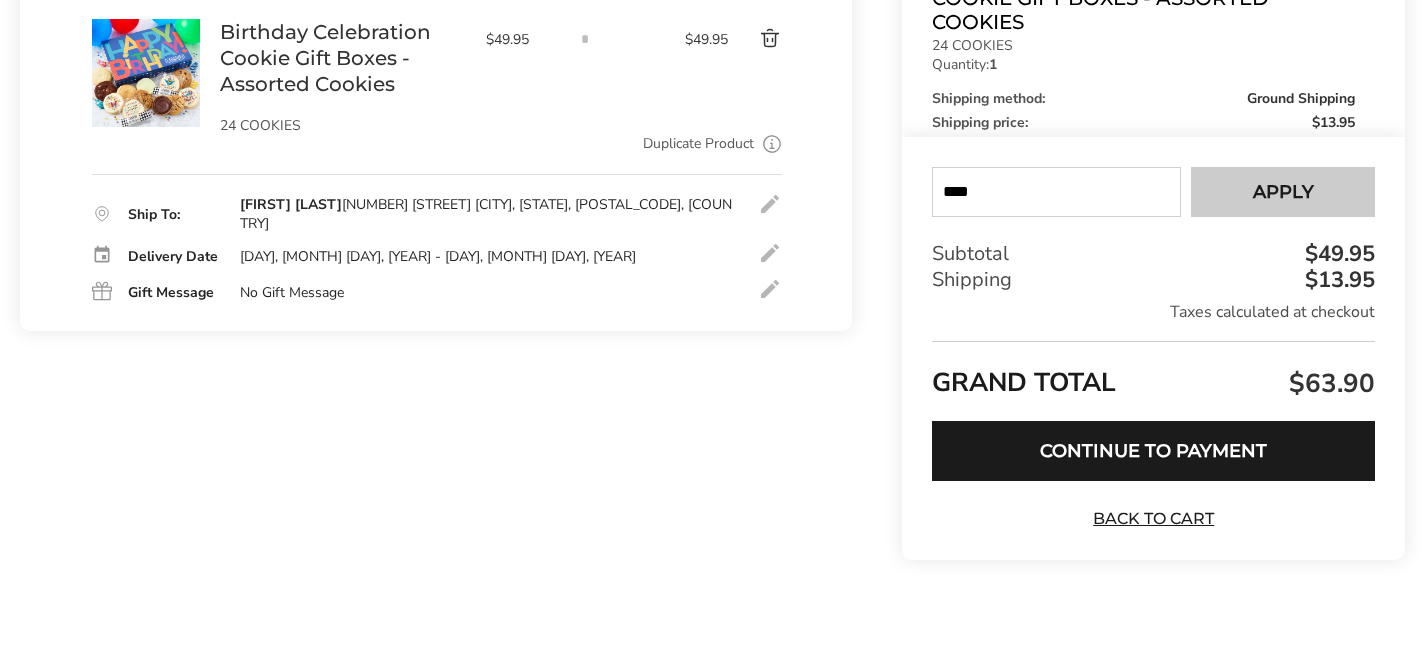 click on "Apply" at bounding box center [1283, 192] 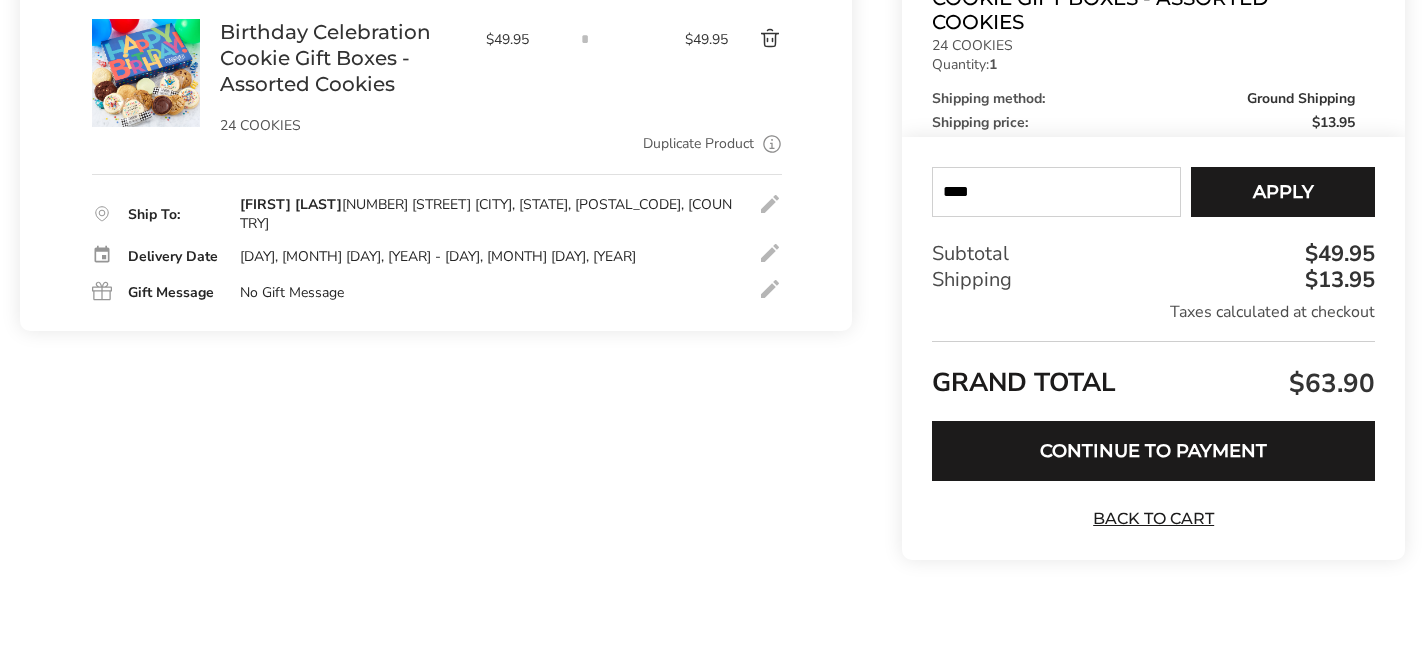 type 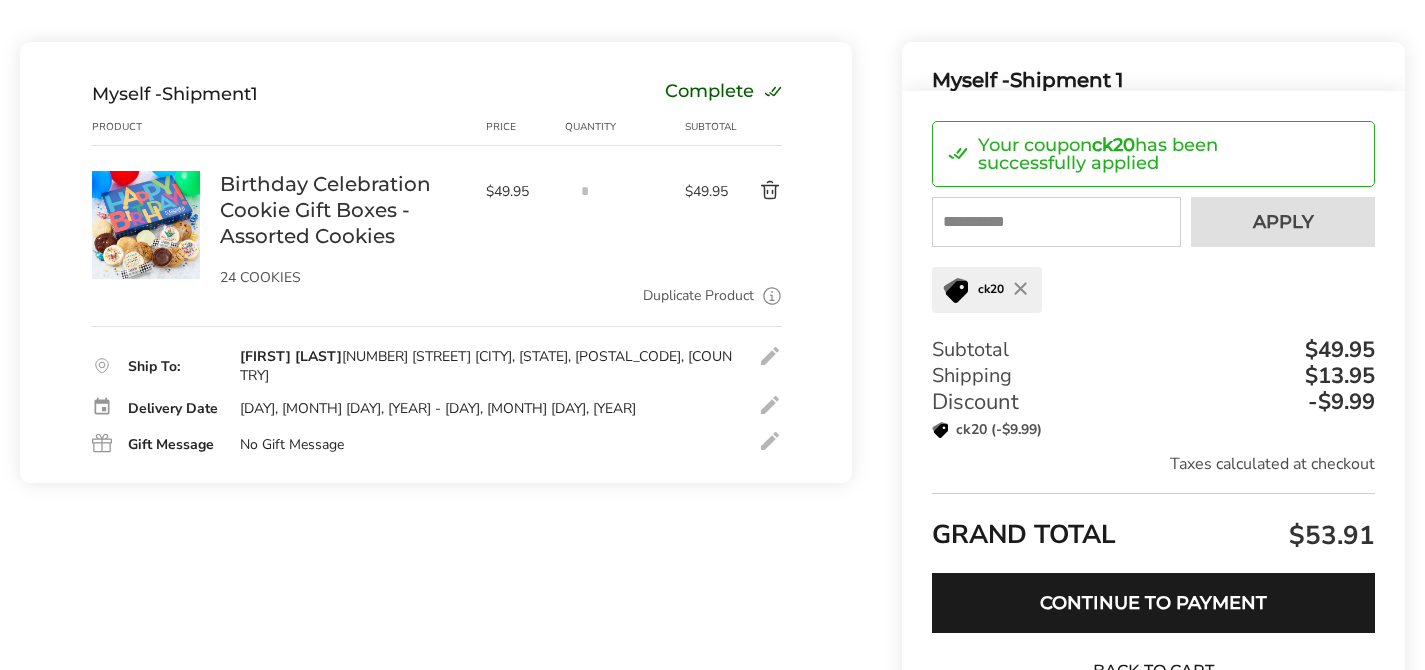 scroll, scrollTop: 0, scrollLeft: 0, axis: both 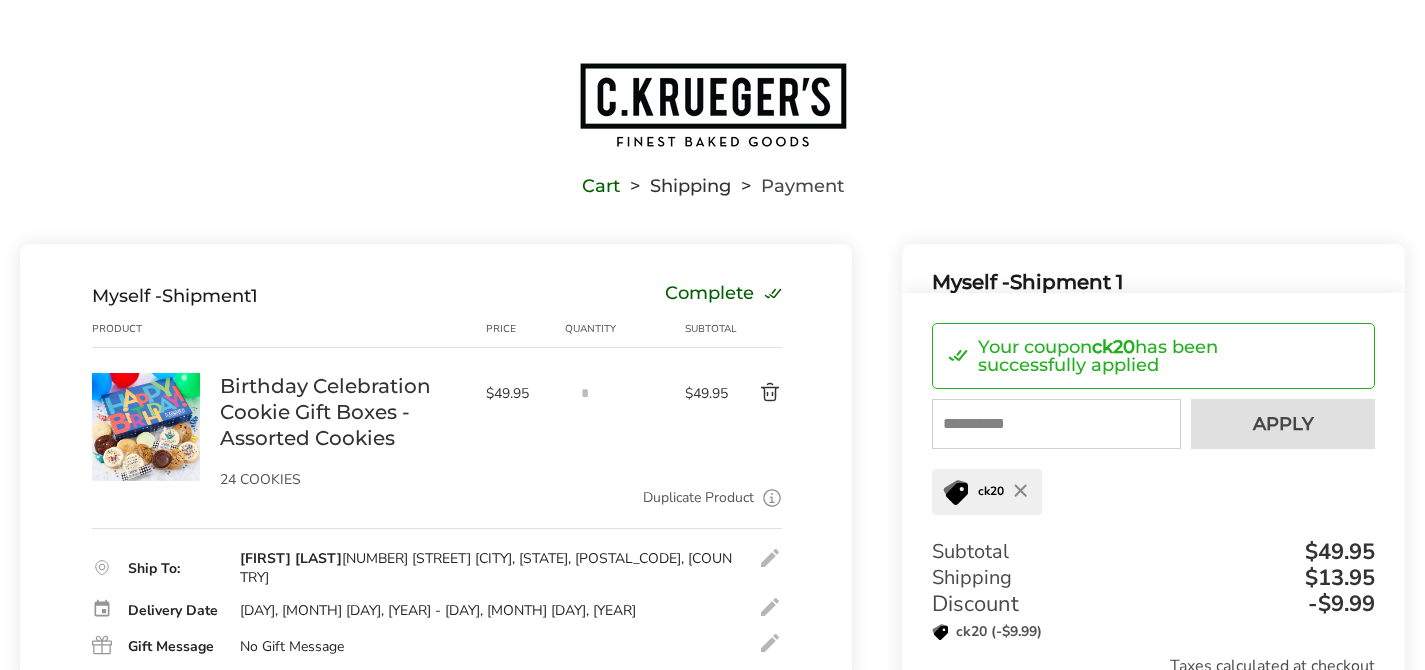 click at bounding box center [755, 393] 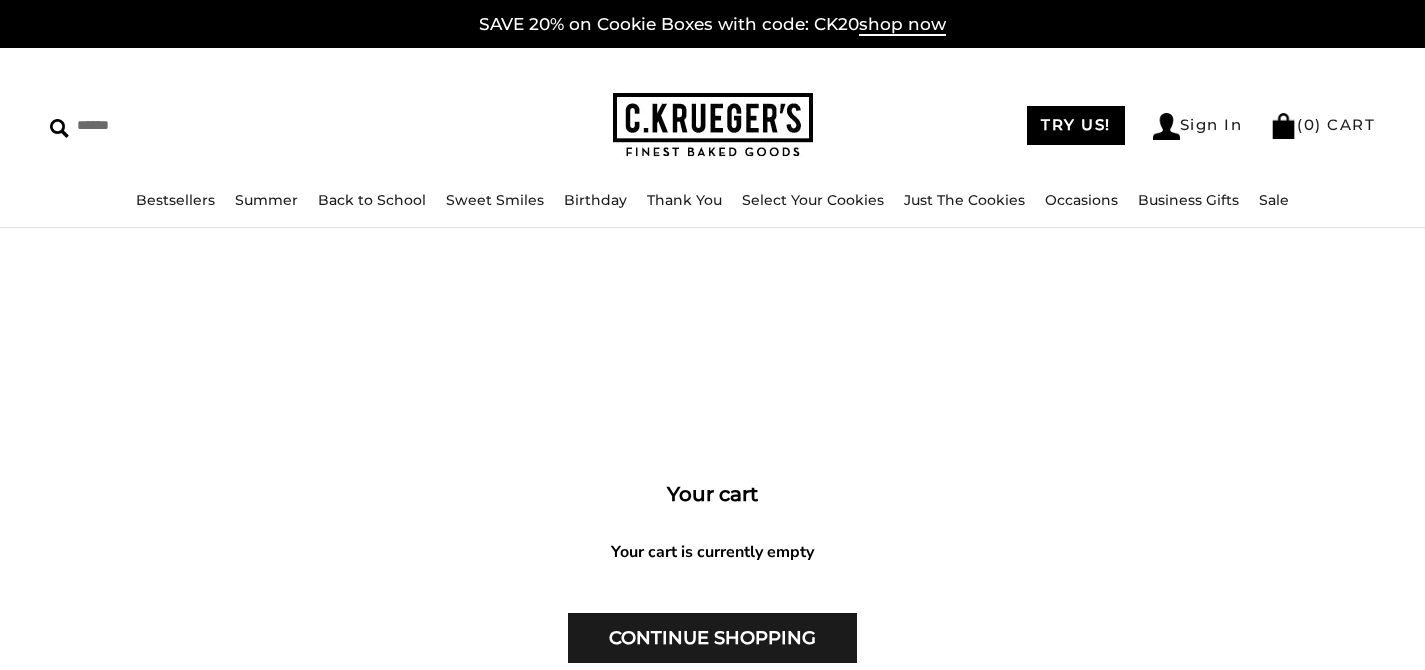 scroll, scrollTop: 0, scrollLeft: 0, axis: both 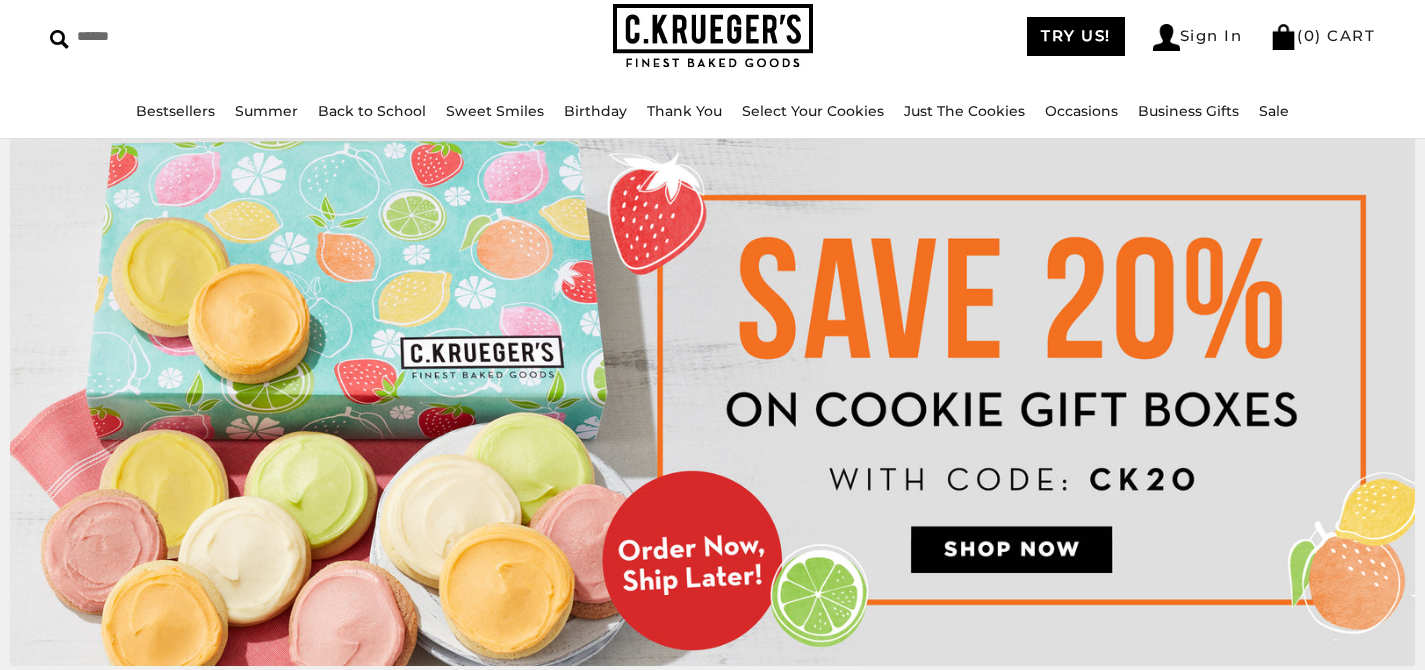 click at bounding box center (712, 402) 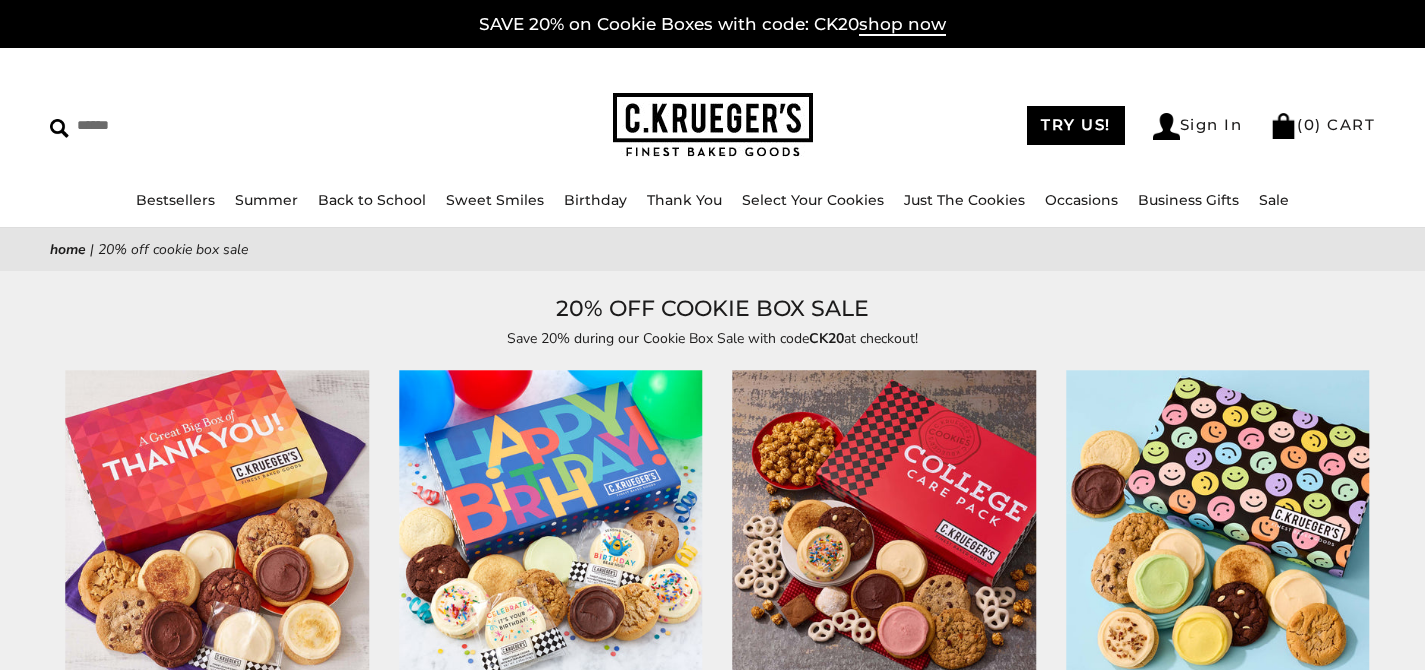 scroll, scrollTop: 0, scrollLeft: 0, axis: both 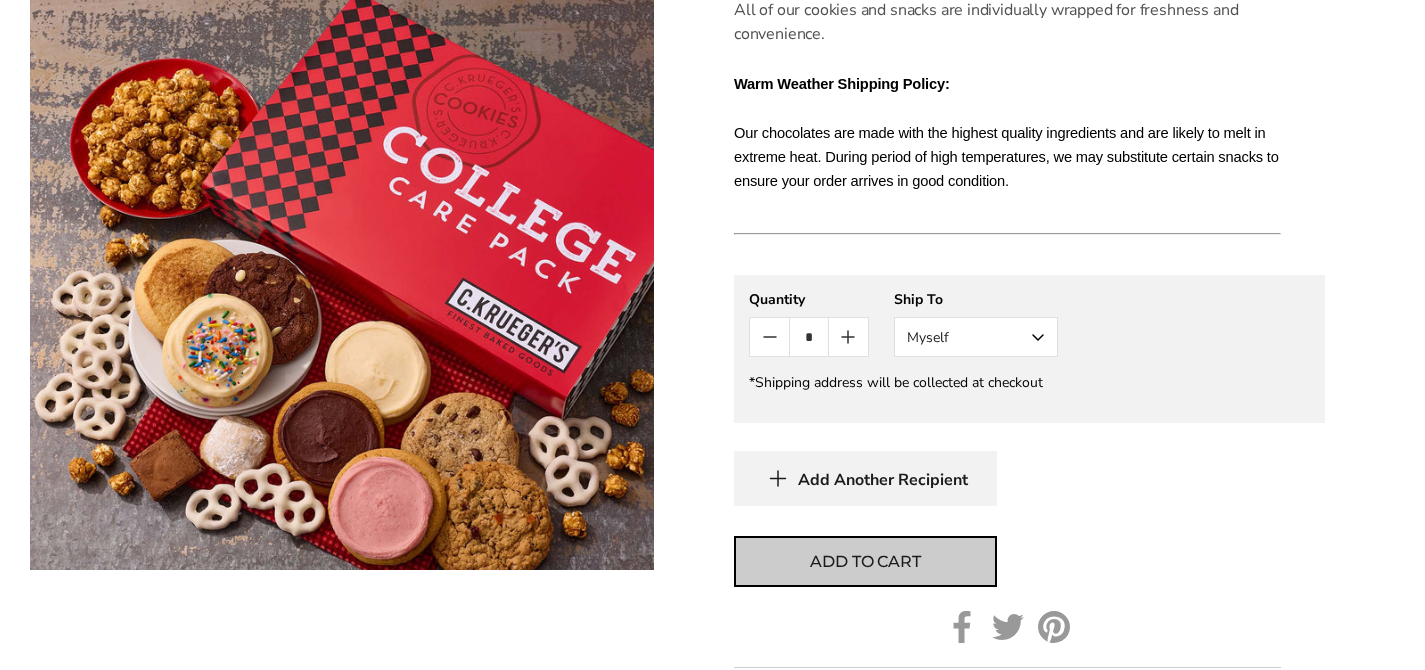 click on "Add to cart" at bounding box center [865, 562] 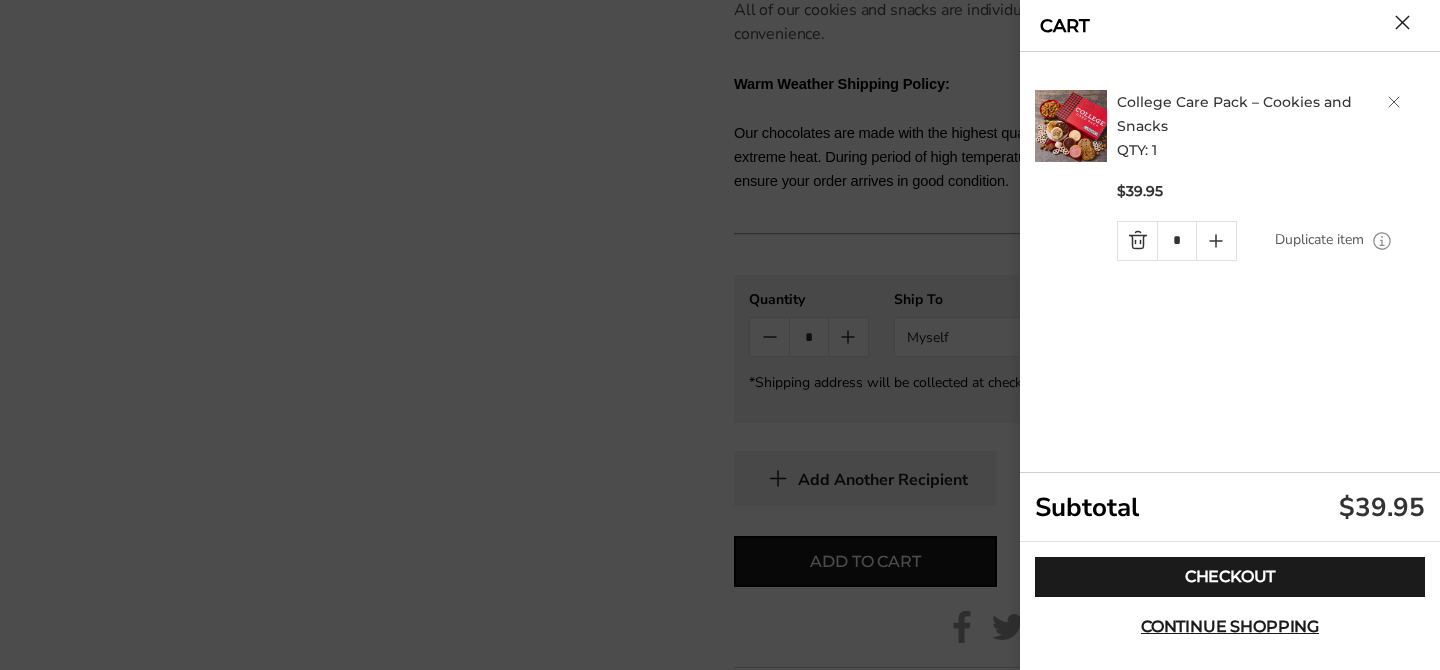 click at bounding box center (1394, 102) 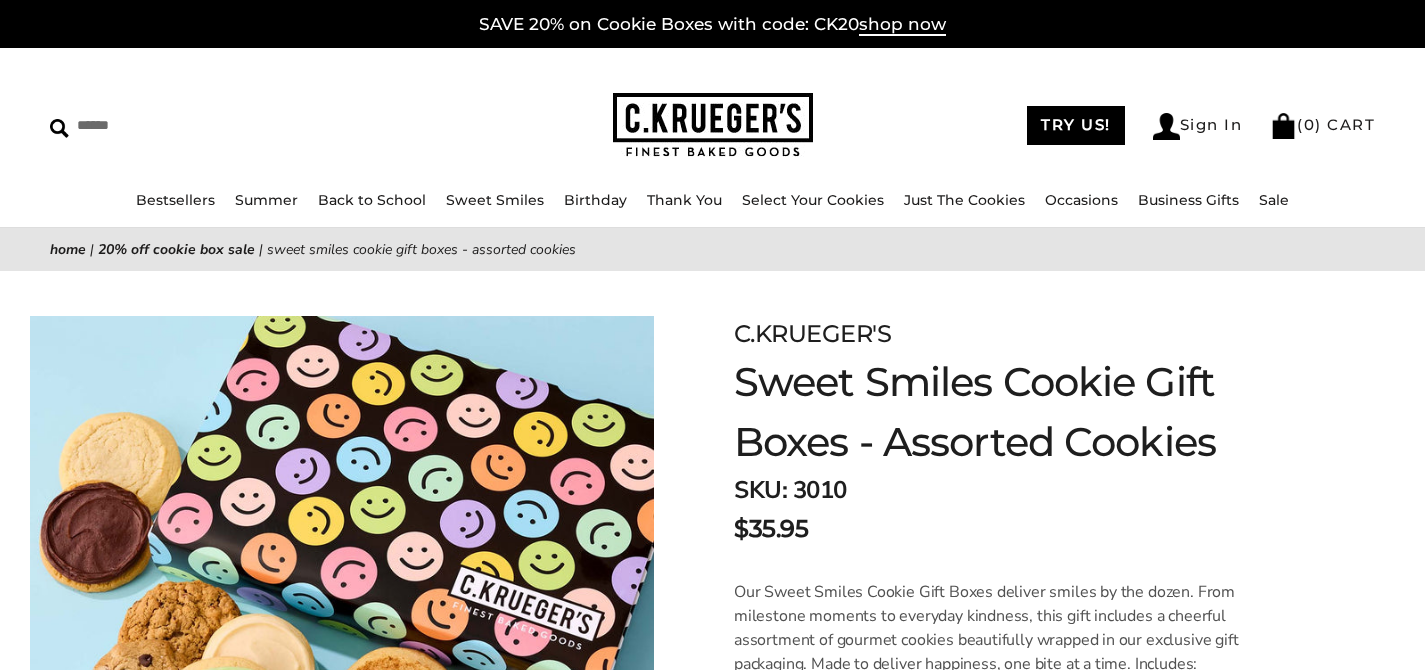 scroll, scrollTop: 0, scrollLeft: 0, axis: both 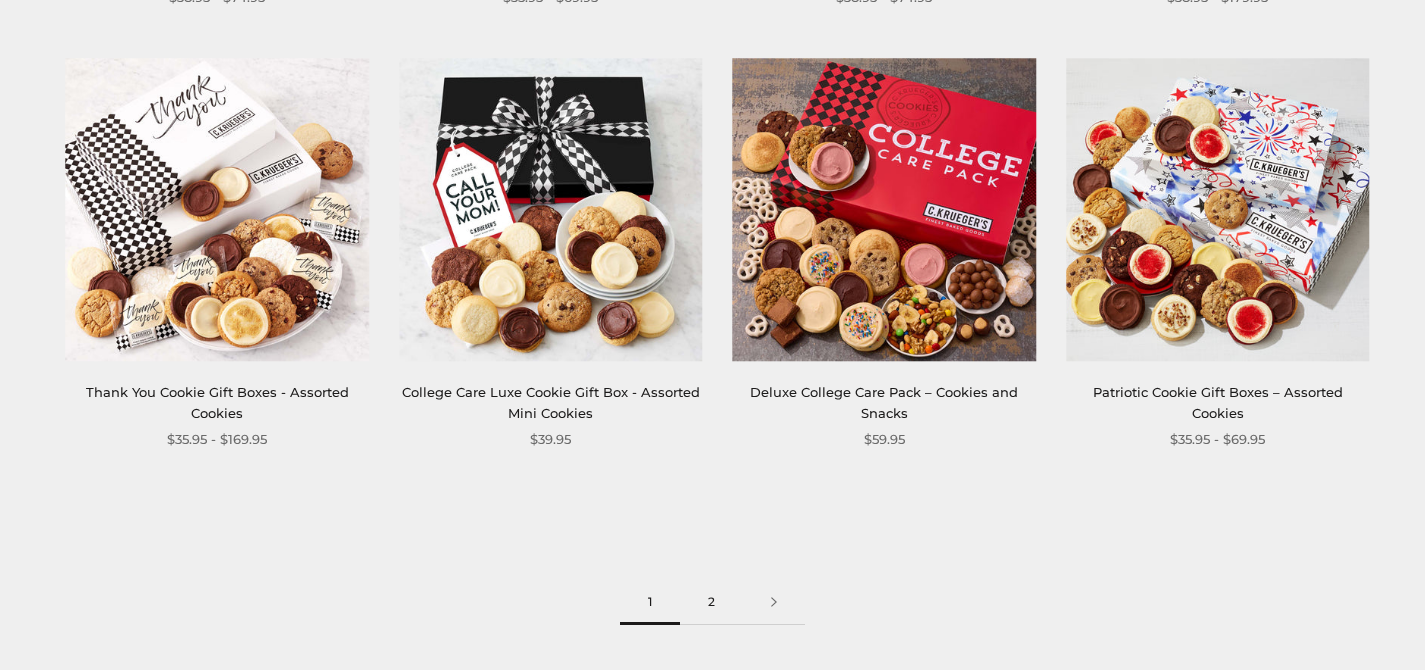 click on "2" at bounding box center [711, 602] 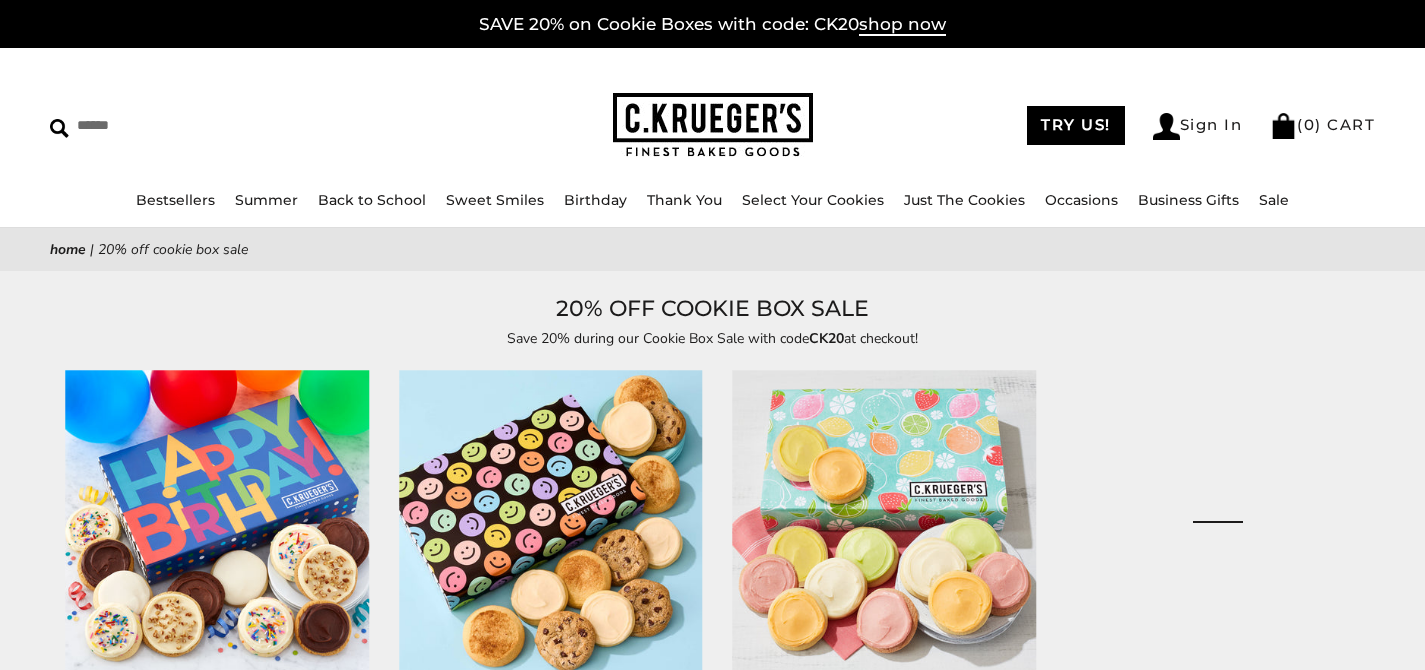 scroll, scrollTop: 0, scrollLeft: 0, axis: both 